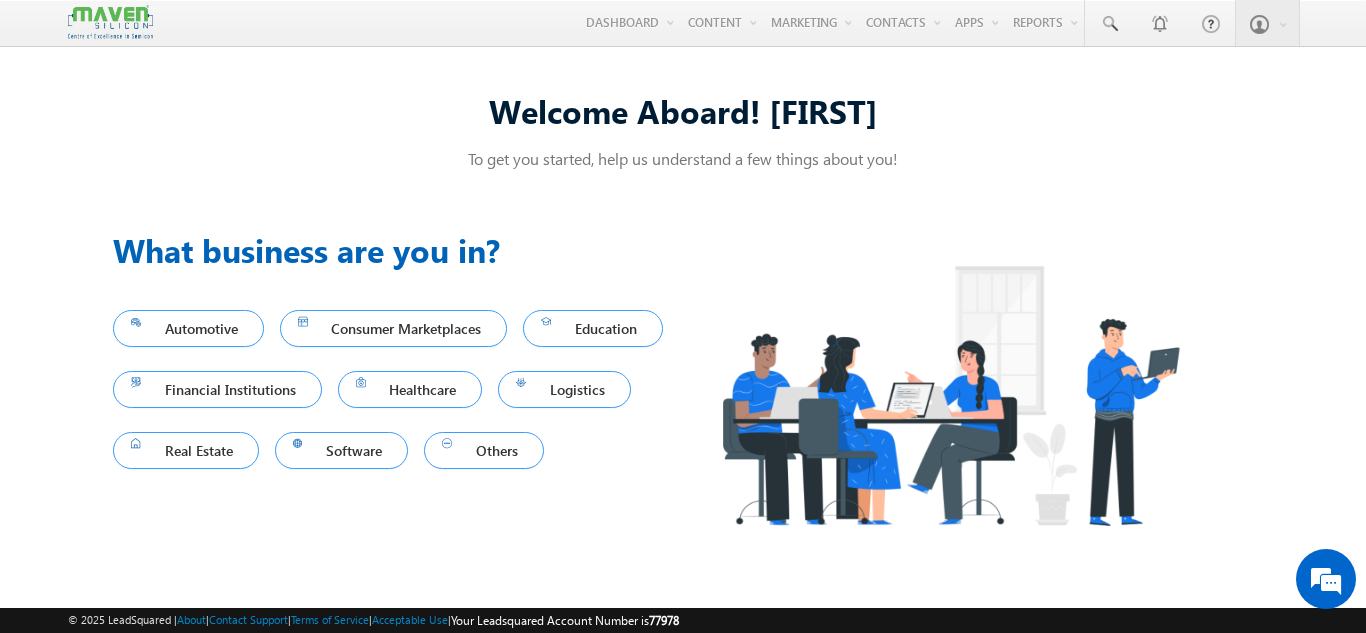 scroll, scrollTop: 0, scrollLeft: 0, axis: both 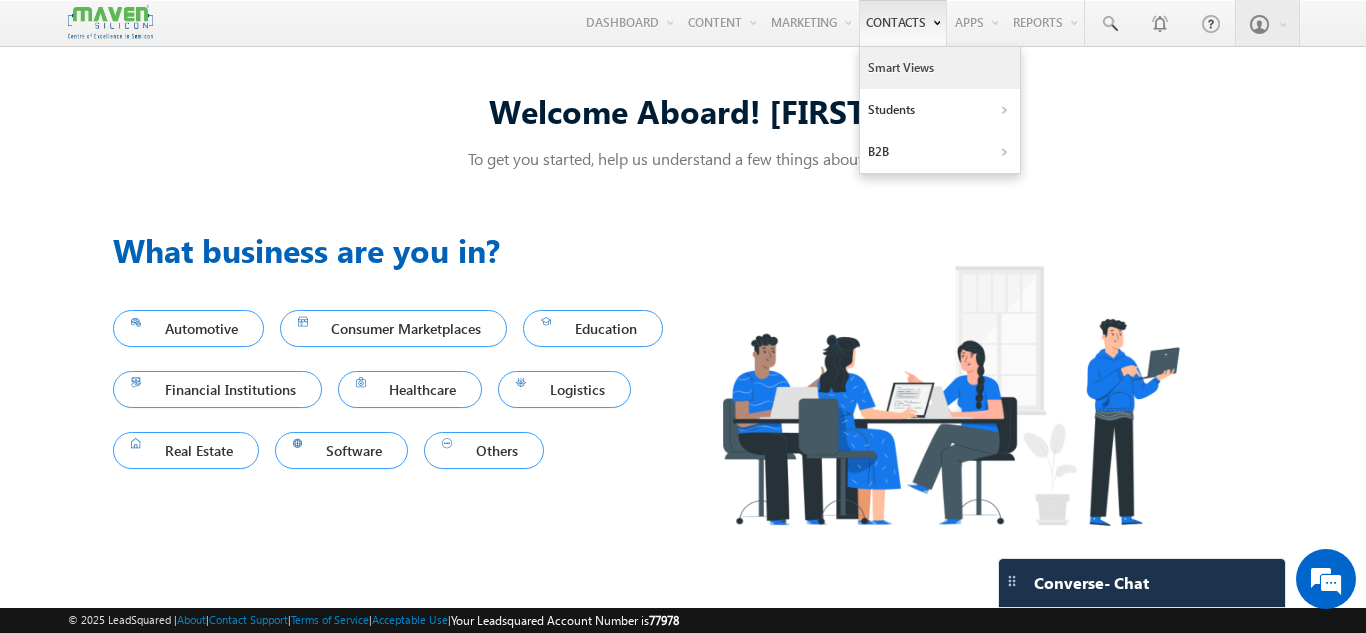 click on "Smart Views" at bounding box center [940, 68] 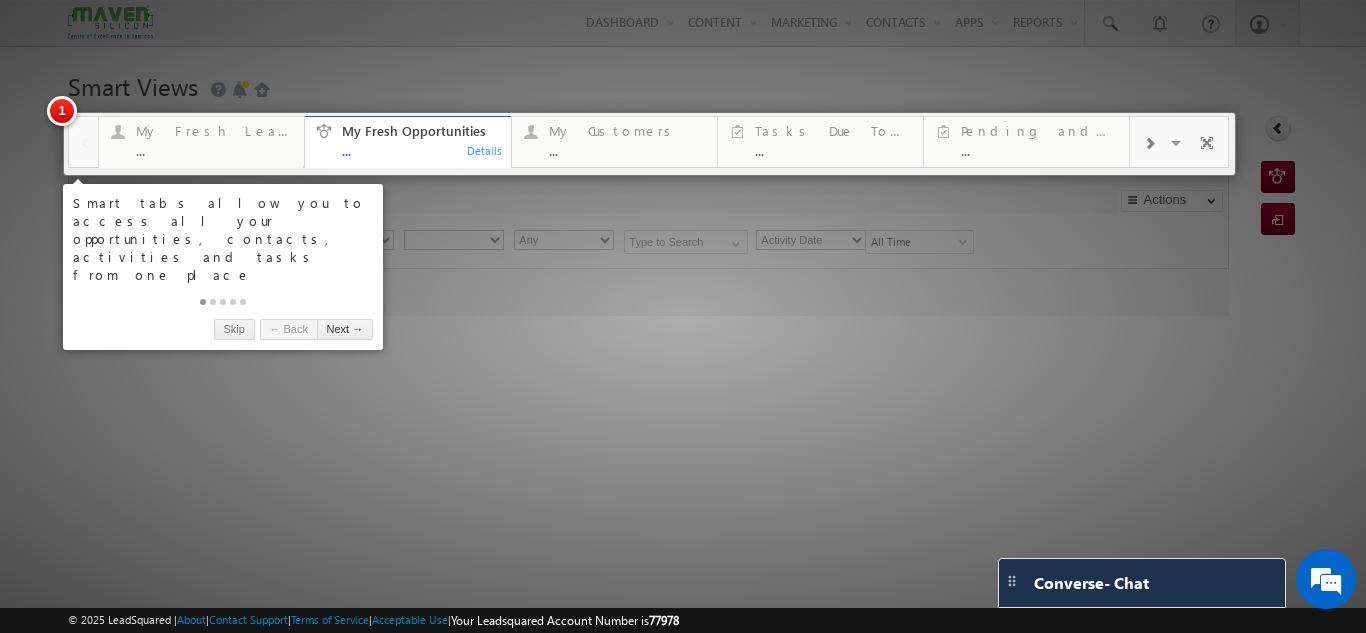scroll, scrollTop: 0, scrollLeft: 0, axis: both 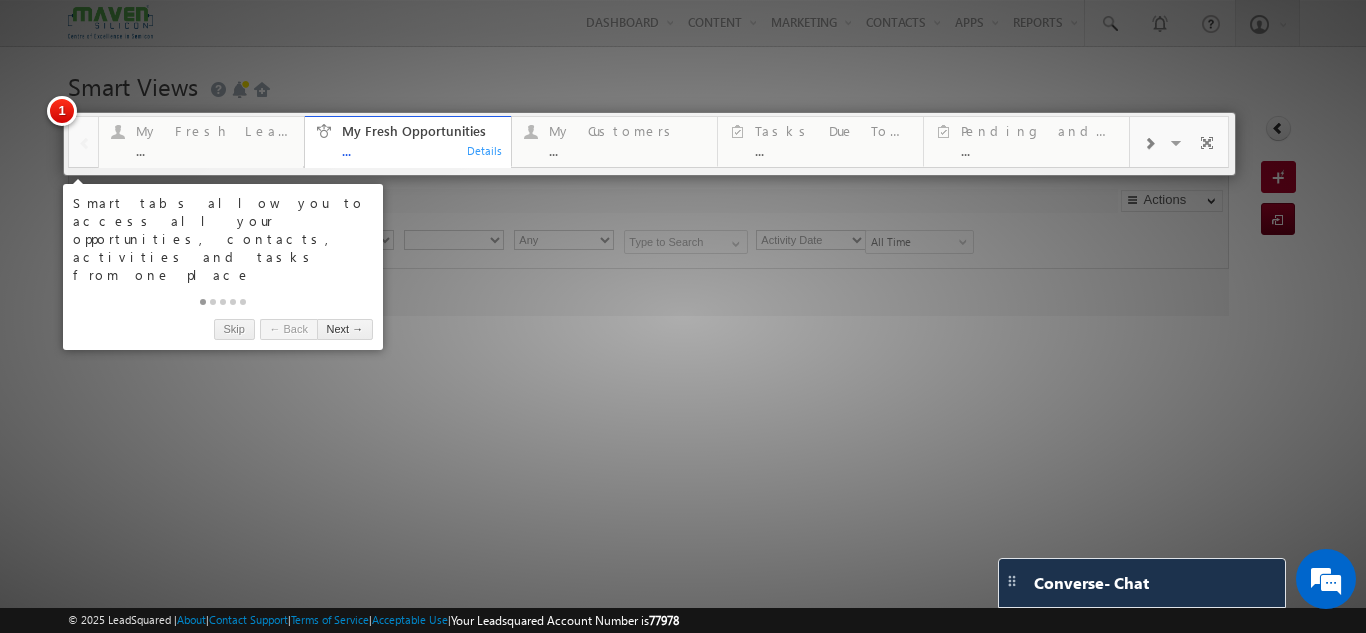 type on "Current User" 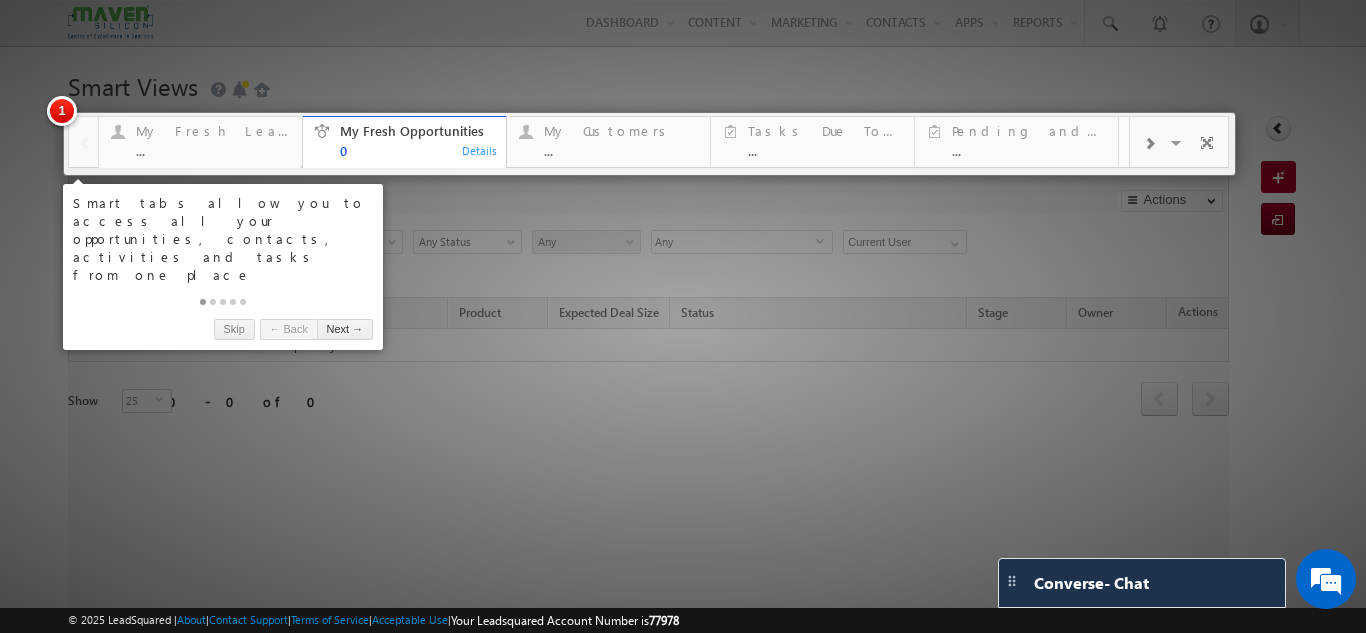 click at bounding box center [683, 316] 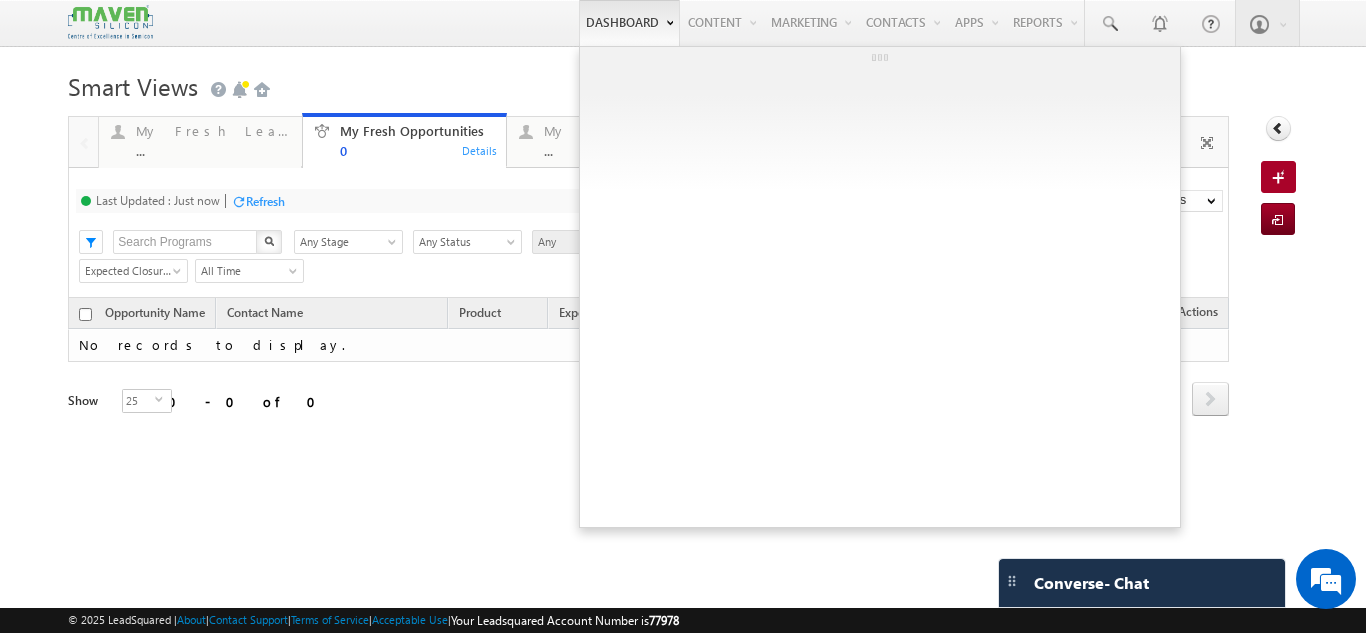 scroll, scrollTop: 0, scrollLeft: 0, axis: both 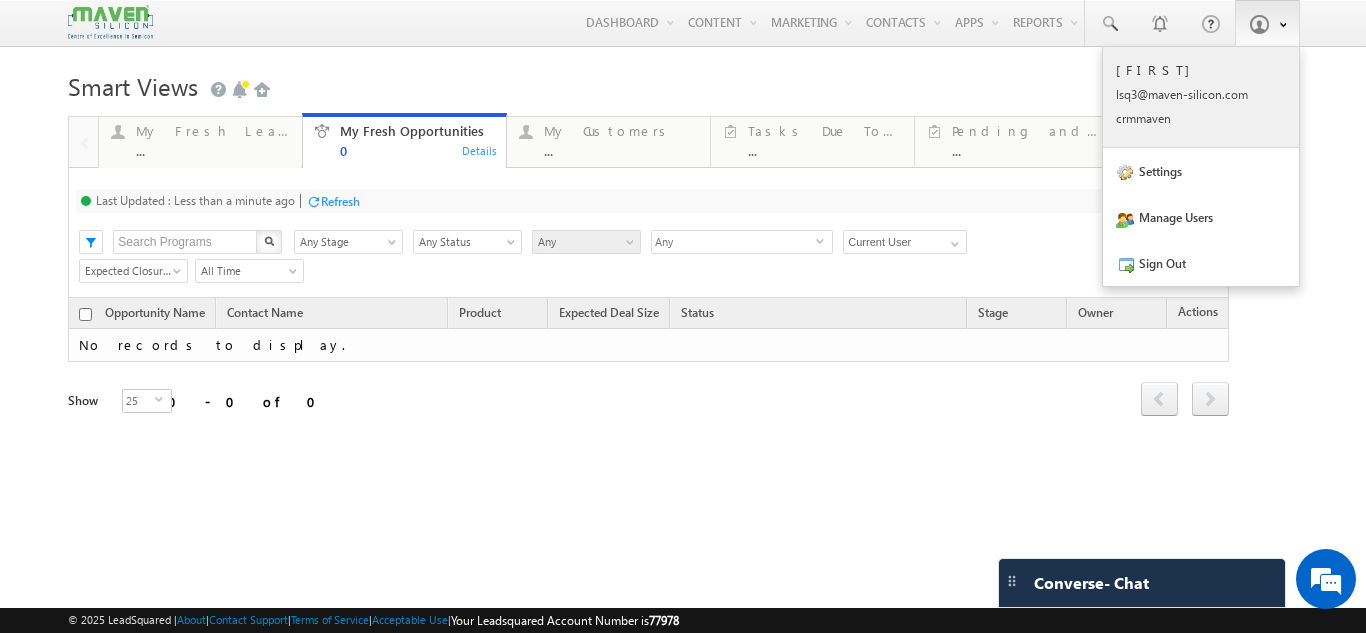 click on "lsq3@ maven -sili con.c om" at bounding box center [1201, 94] 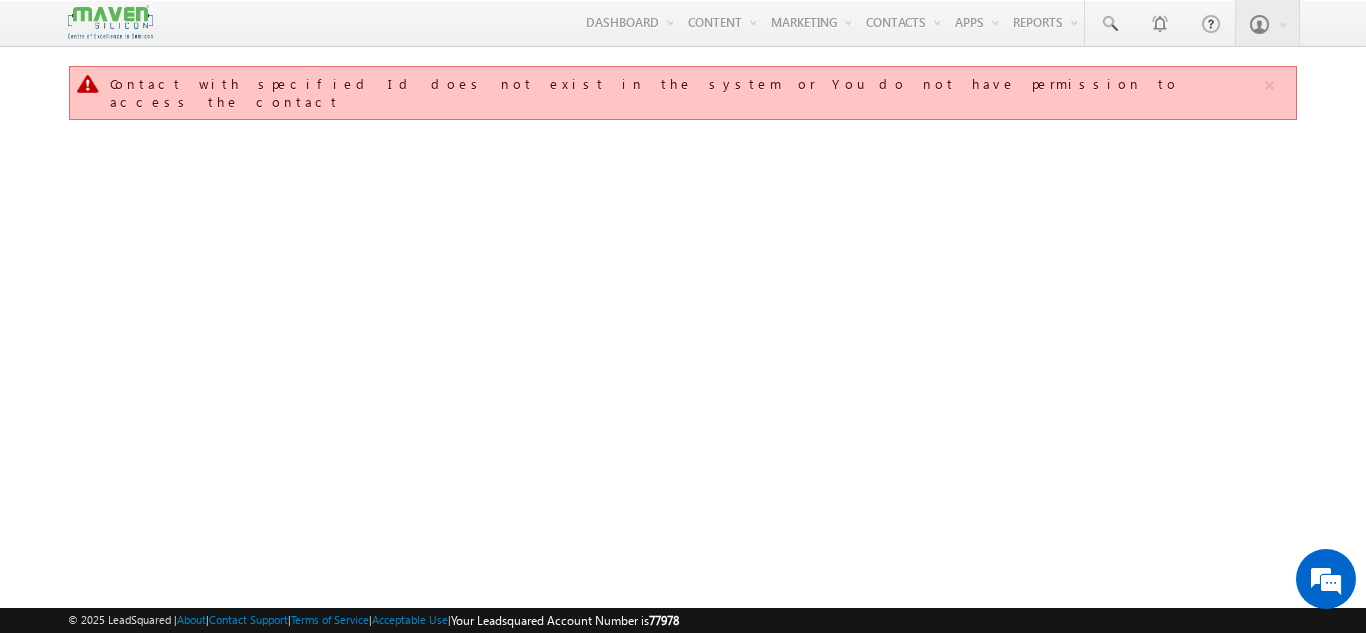 scroll, scrollTop: 0, scrollLeft: 0, axis: both 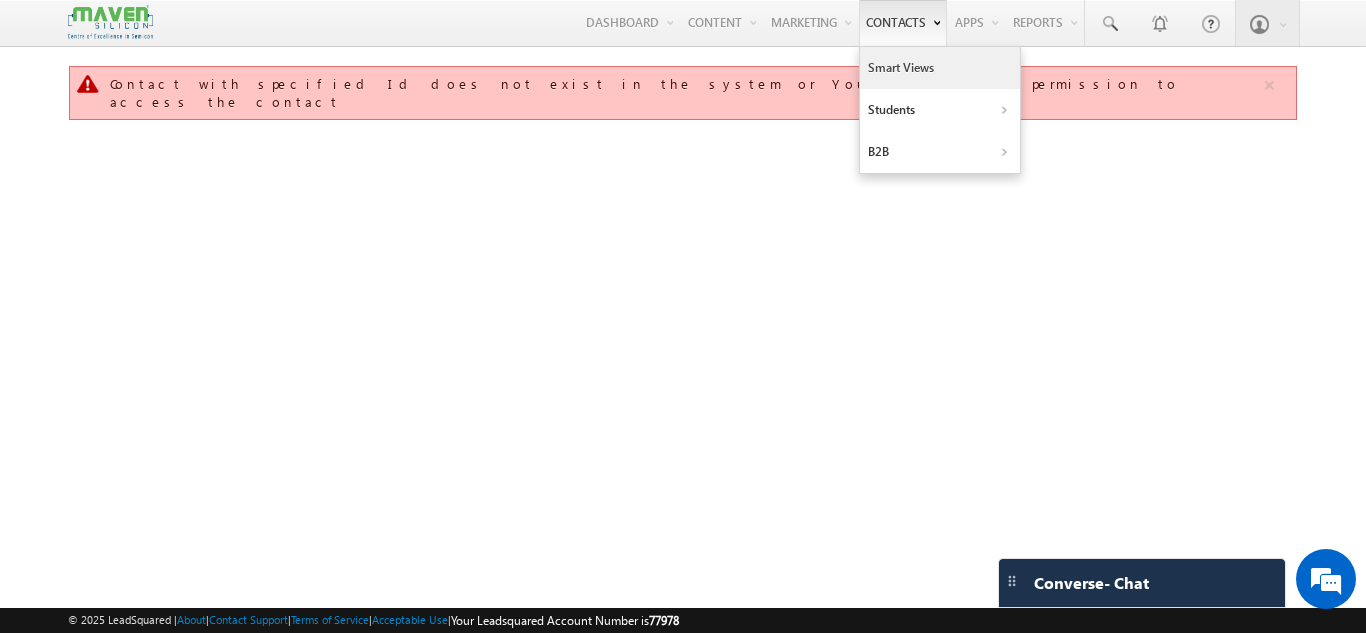 click on "Smart Views" at bounding box center (940, 68) 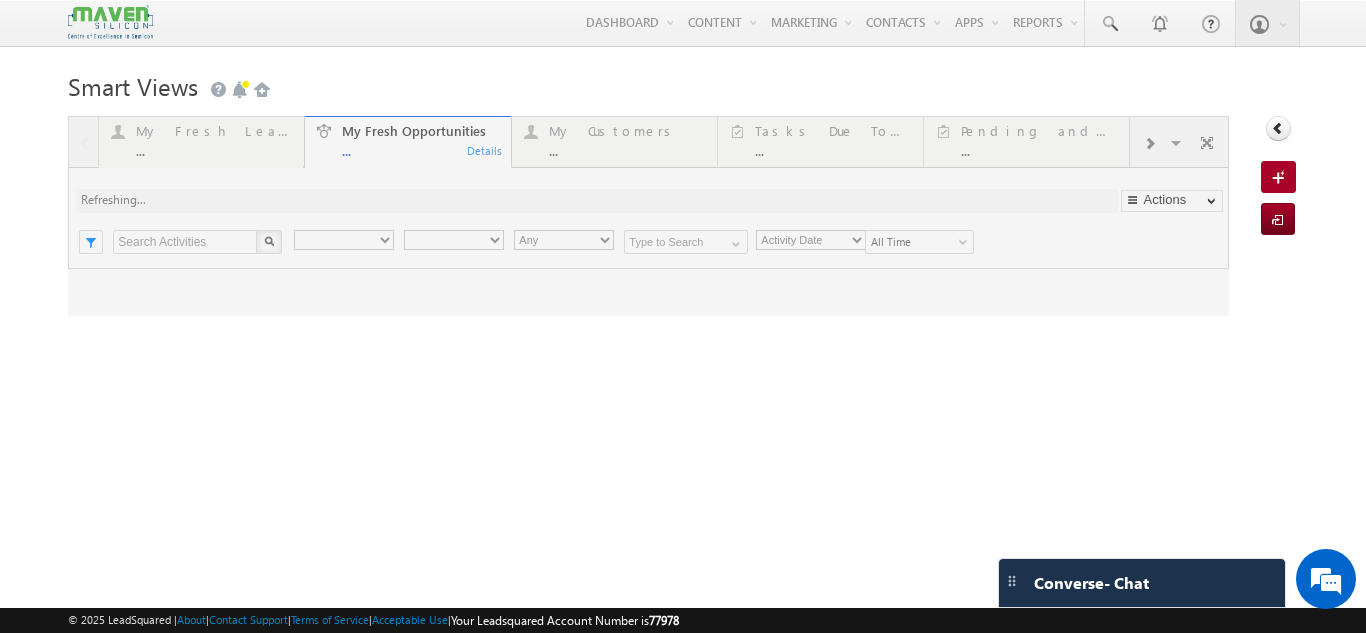 scroll, scrollTop: 0, scrollLeft: 0, axis: both 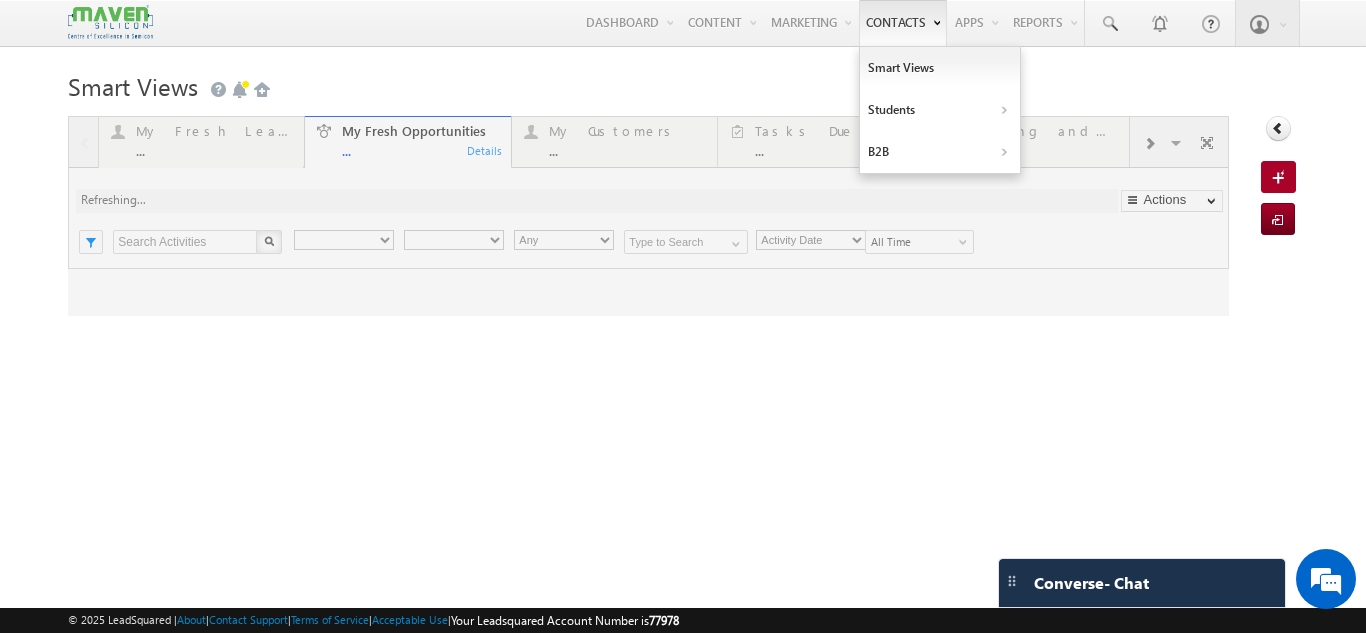 type on "Current User" 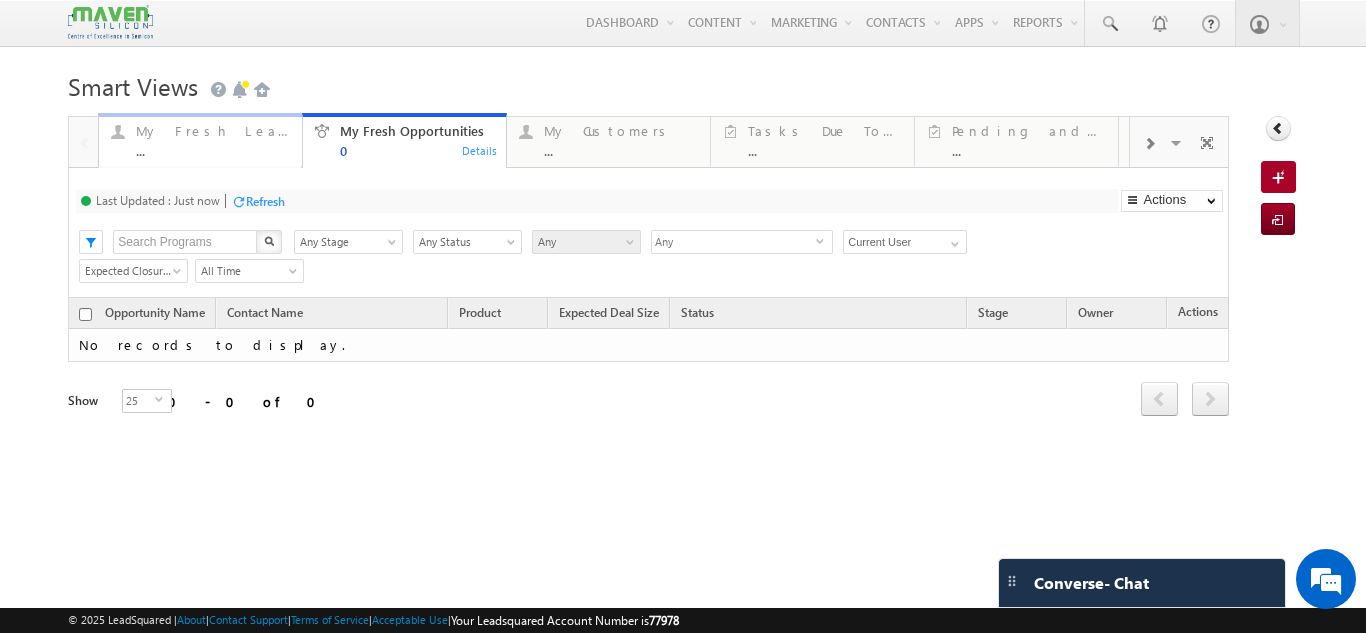 click on "My Fresh Leads" at bounding box center (213, 131) 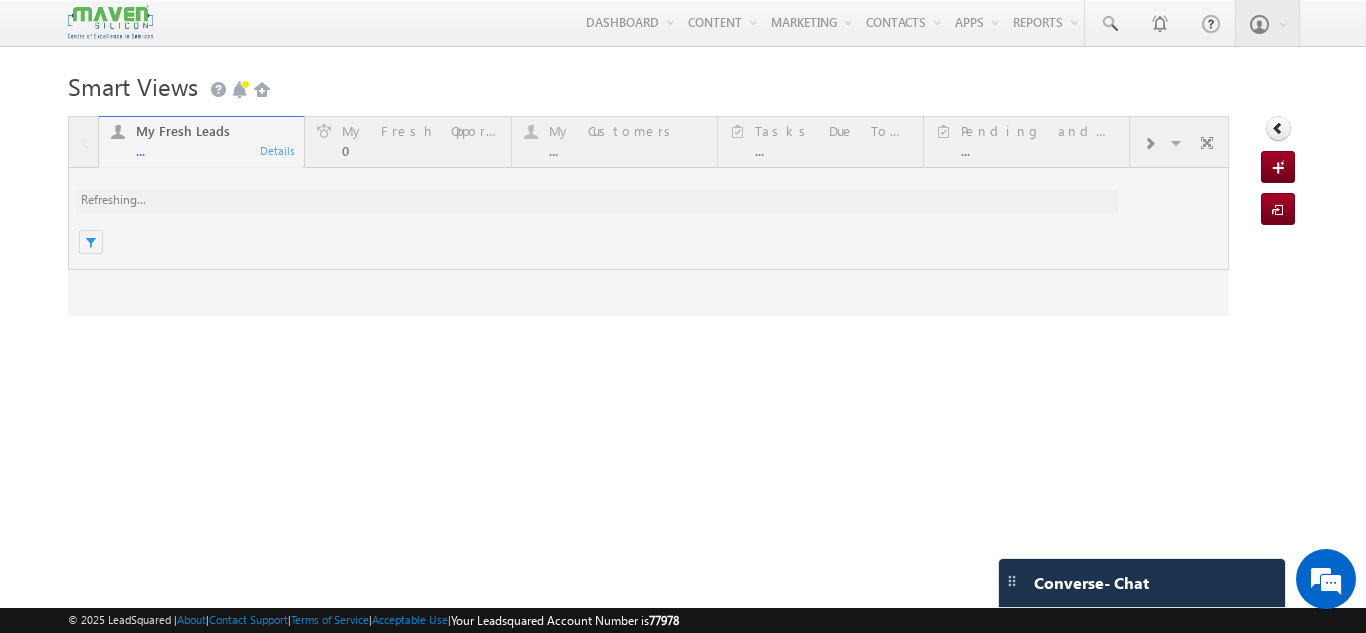 scroll, scrollTop: 0, scrollLeft: 0, axis: both 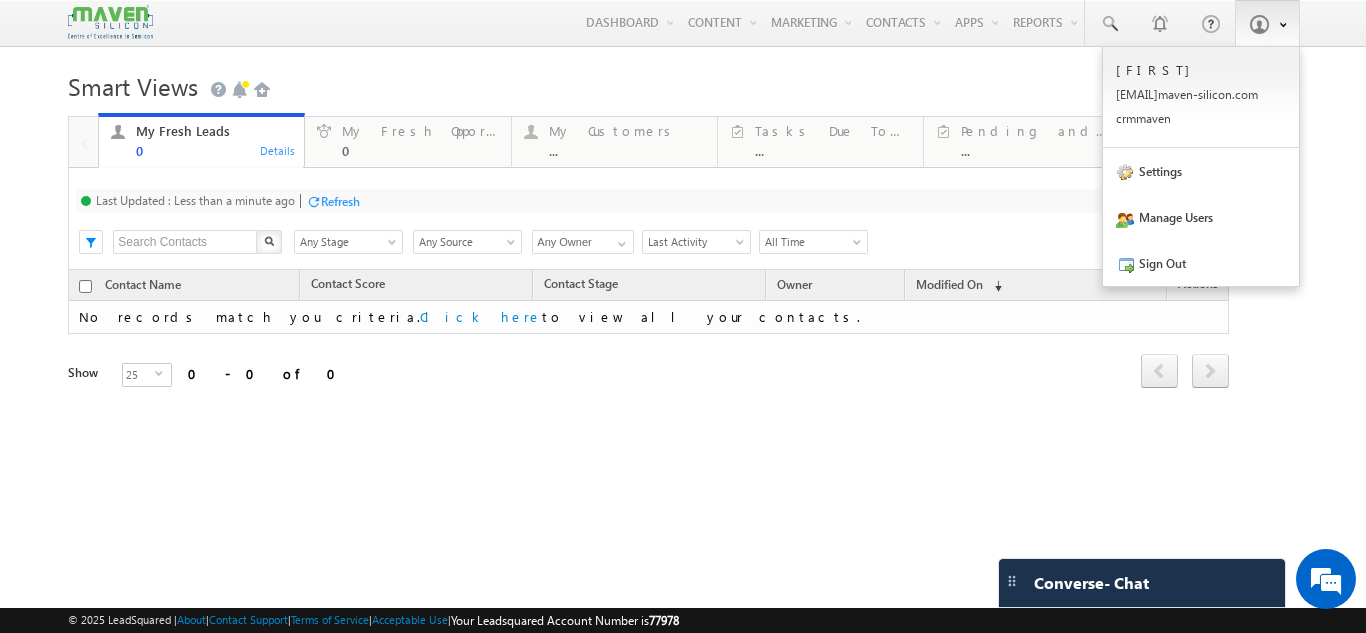 click at bounding box center [1267, 23] 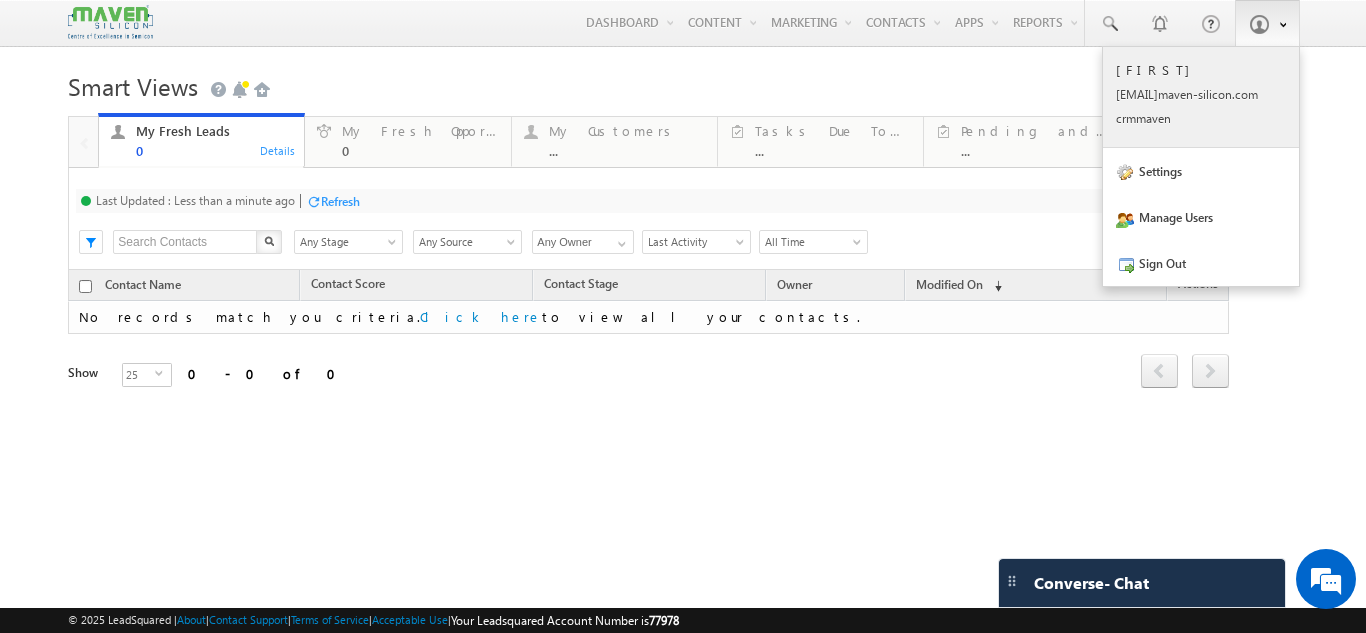 click on "[FIRST]" at bounding box center (1201, 69) 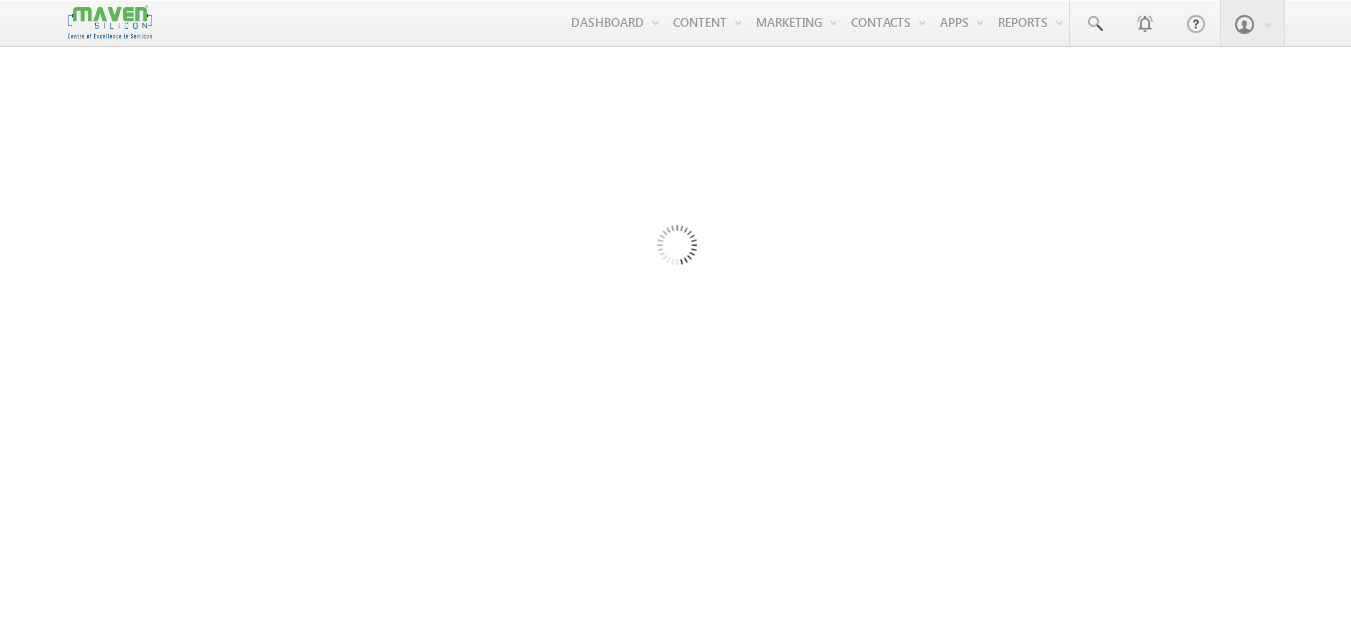 scroll, scrollTop: 0, scrollLeft: 0, axis: both 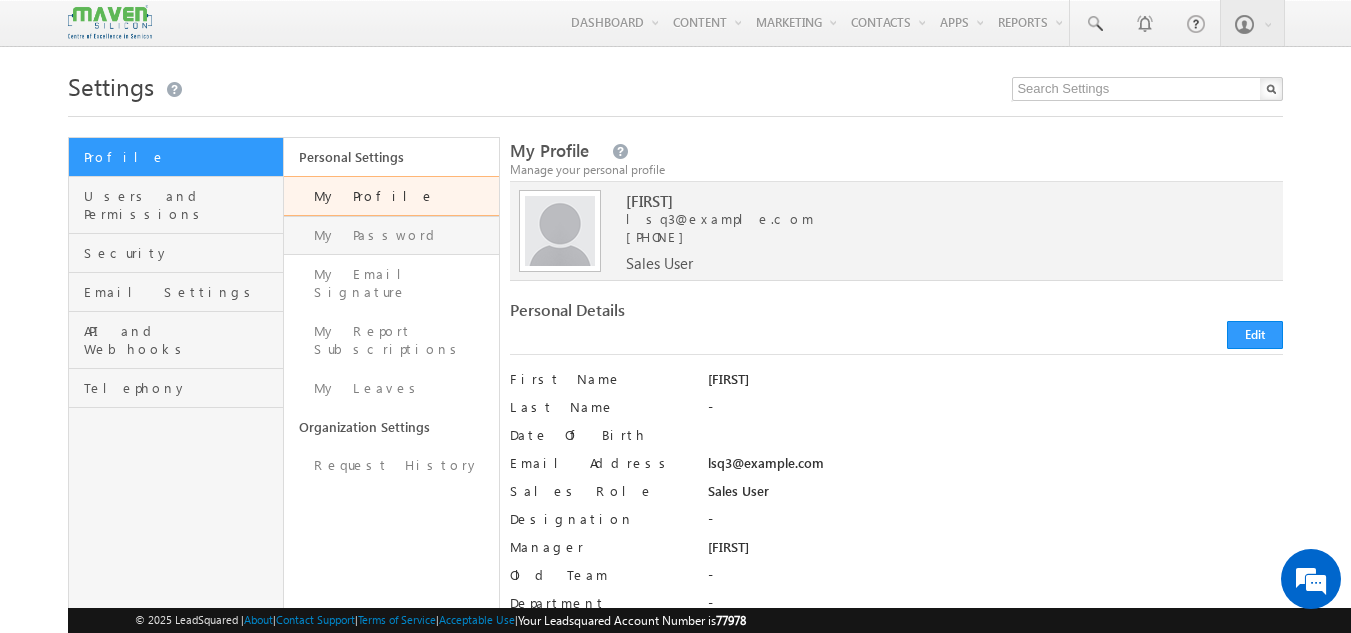 click on "My Password" at bounding box center (391, 235) 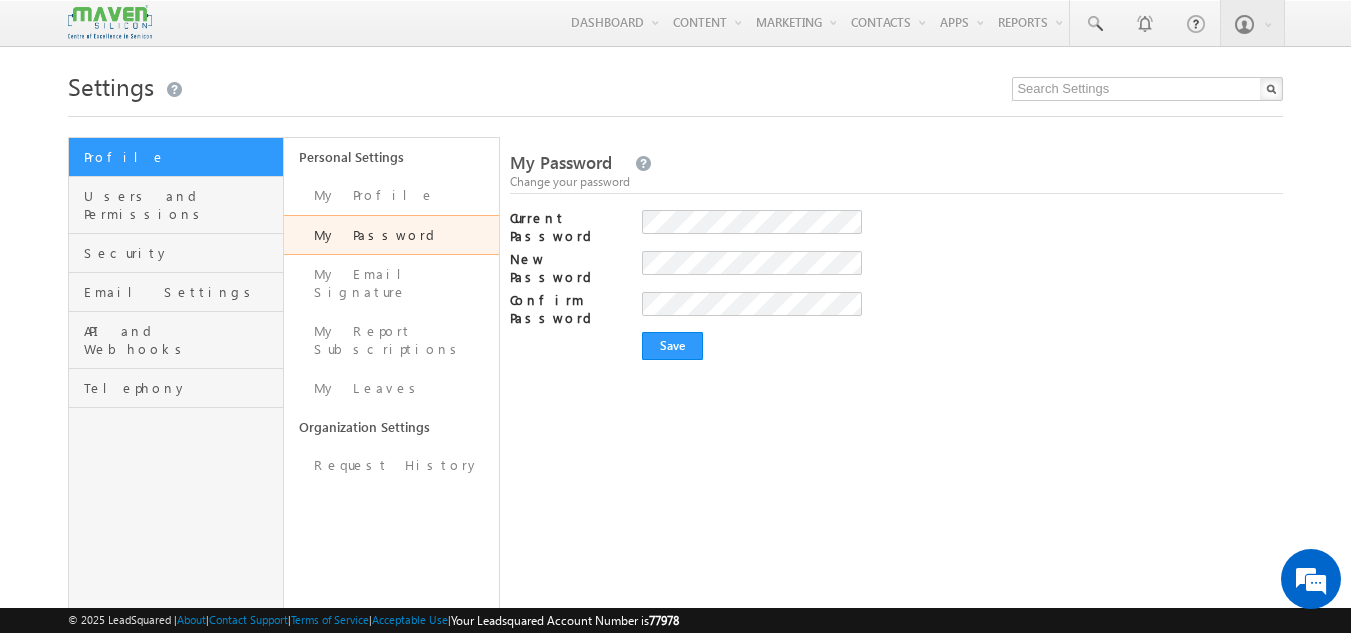 scroll, scrollTop: 0, scrollLeft: 0, axis: both 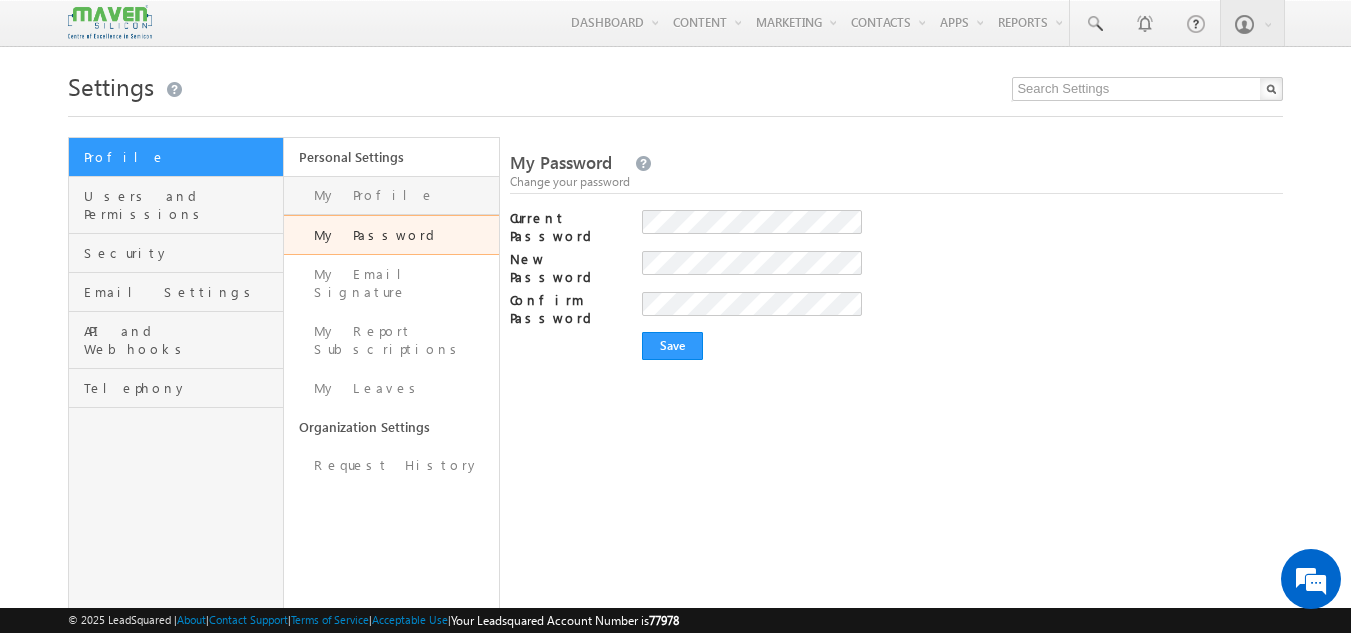 click on "My Profile" at bounding box center [391, 195] 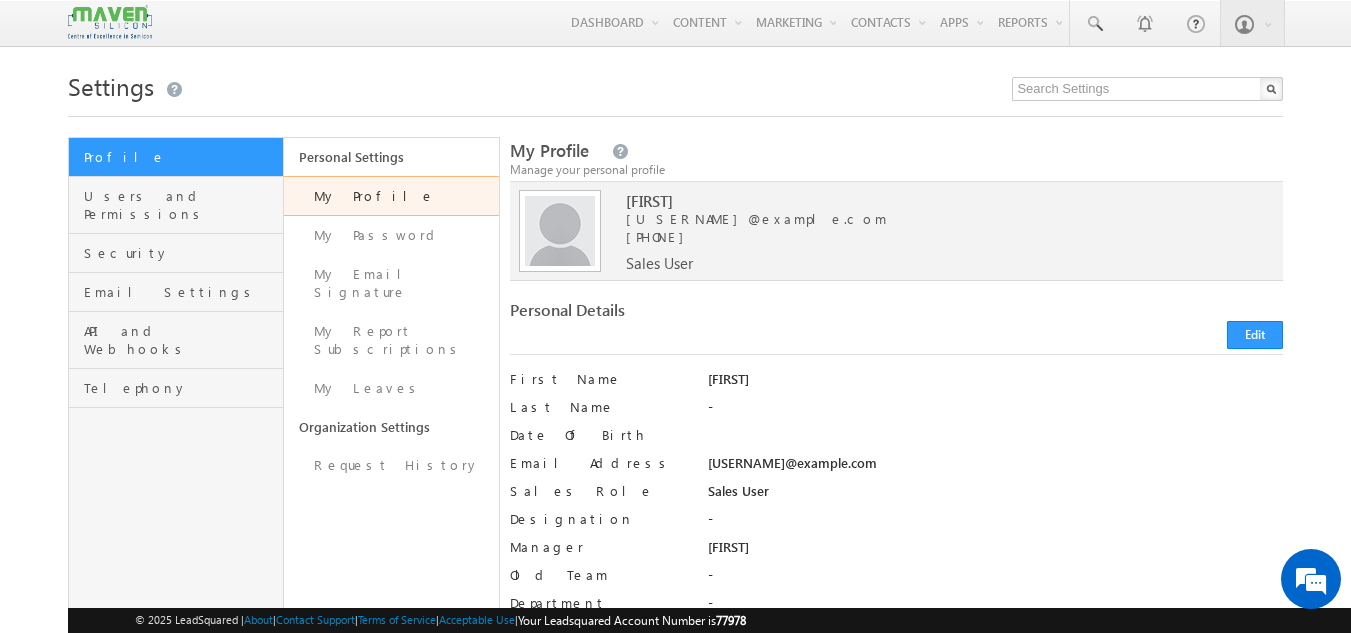 scroll, scrollTop: 0, scrollLeft: 0, axis: both 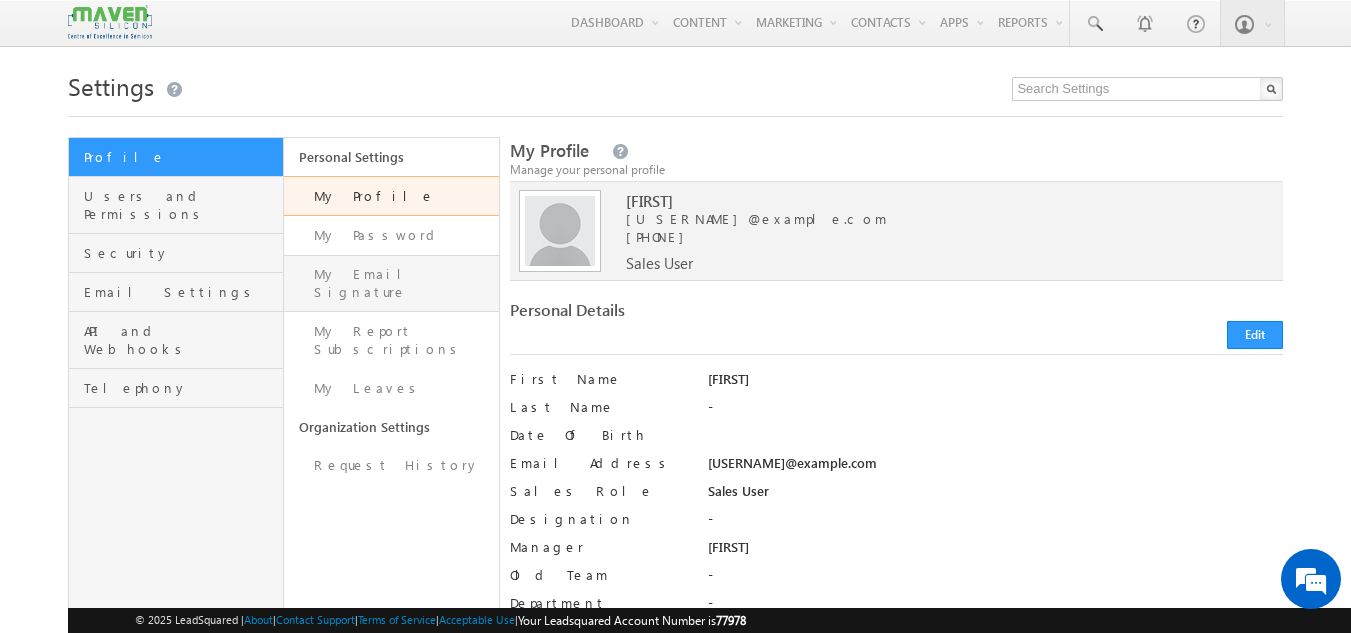 click on "My Email Signature" at bounding box center (391, 283) 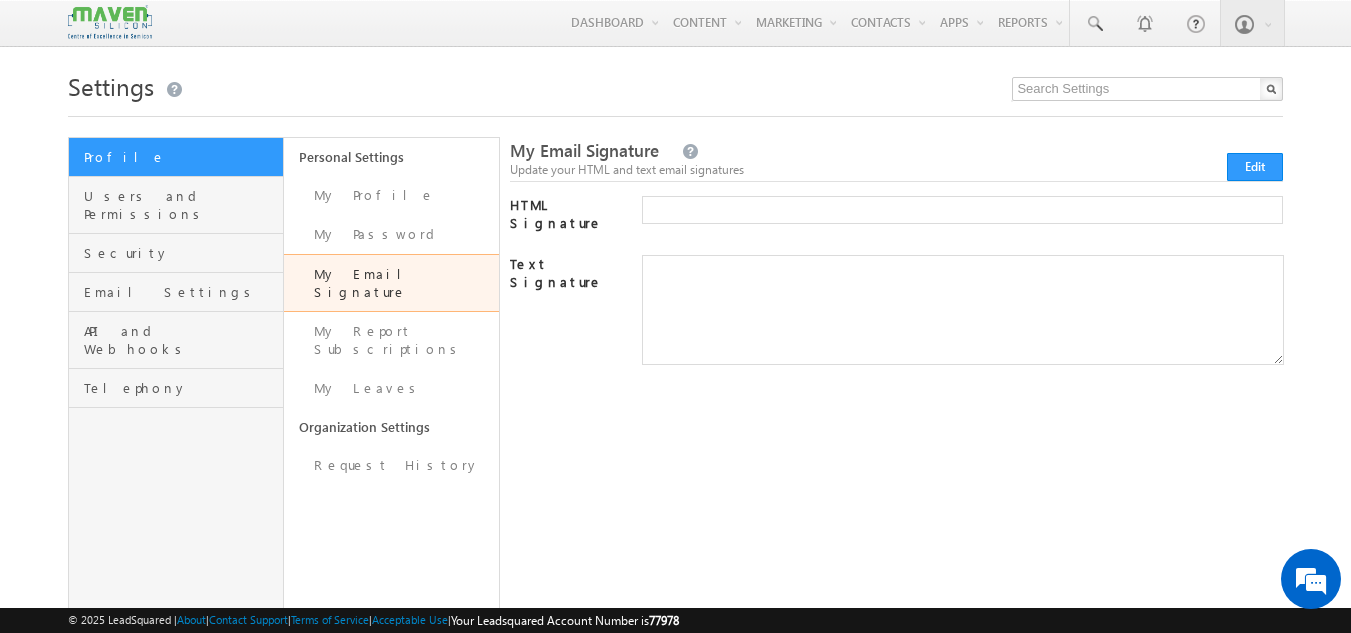 scroll, scrollTop: 0, scrollLeft: 0, axis: both 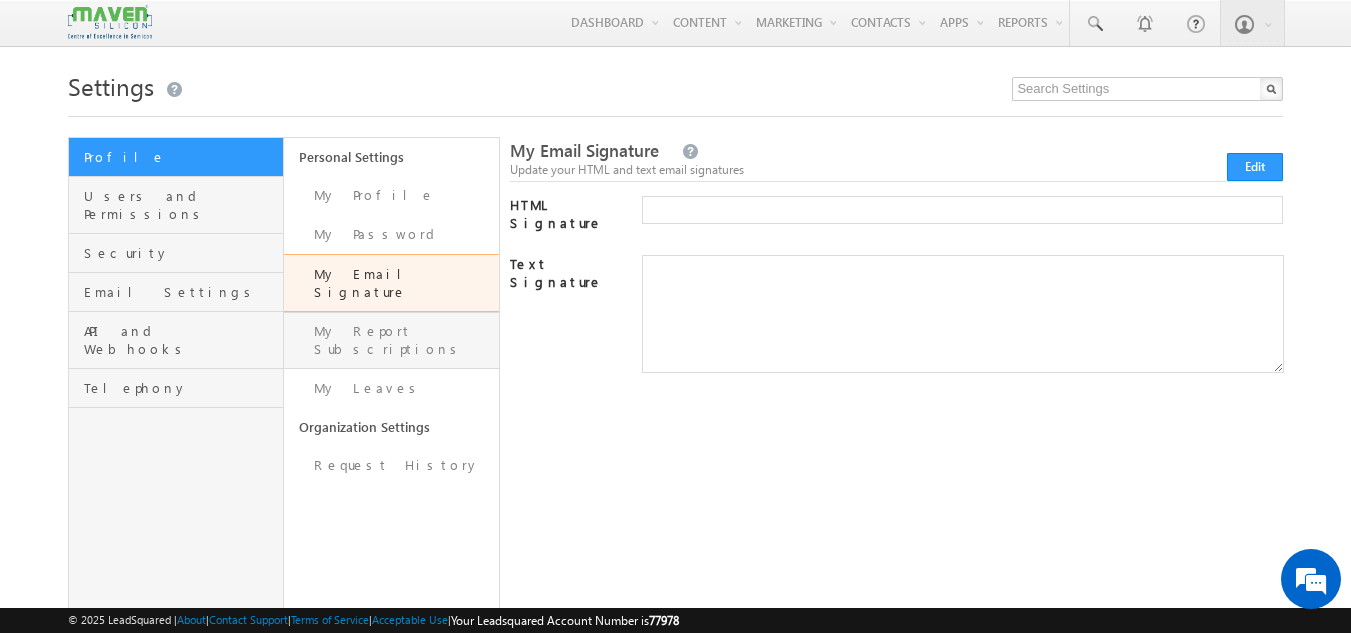click on "My Report Subscriptions" at bounding box center (391, 340) 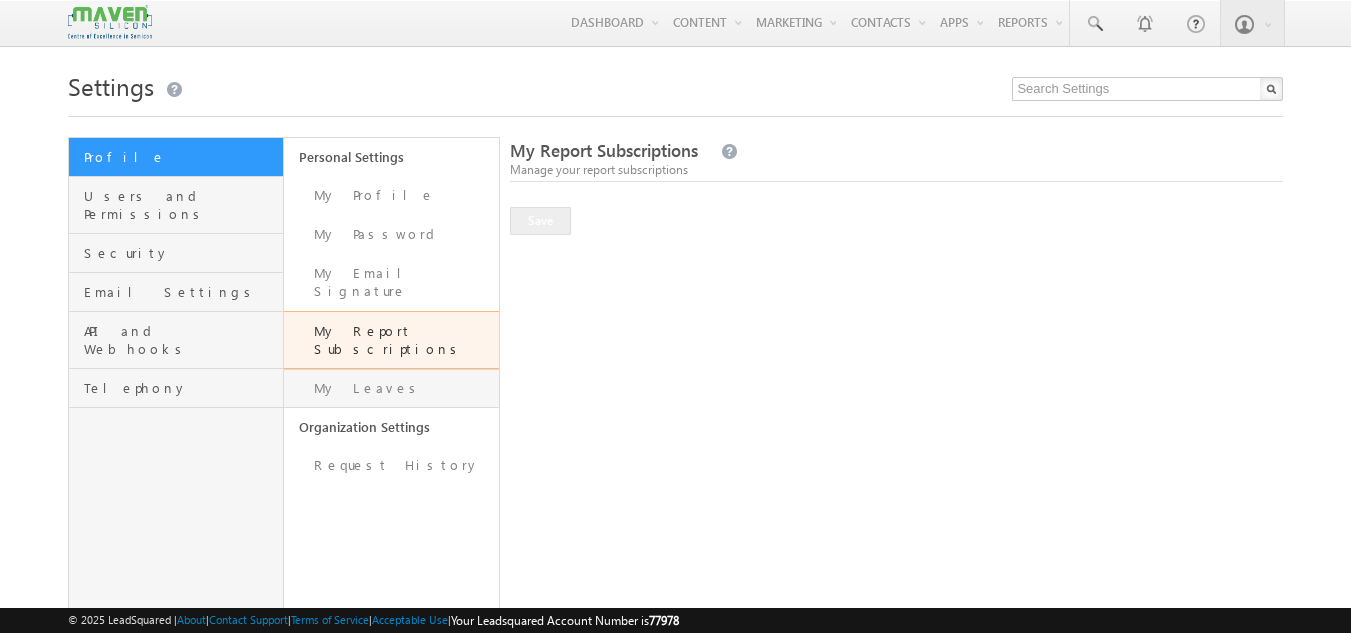 scroll, scrollTop: 0, scrollLeft: 0, axis: both 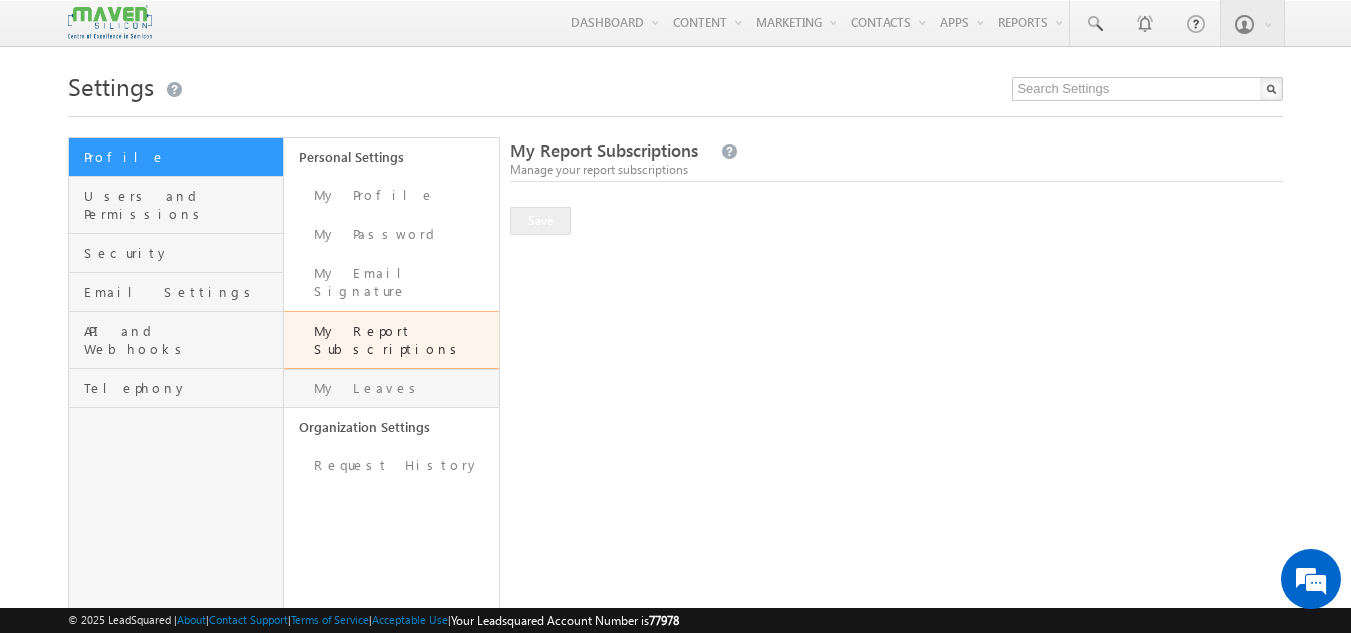 click on "My Leaves" at bounding box center (391, 388) 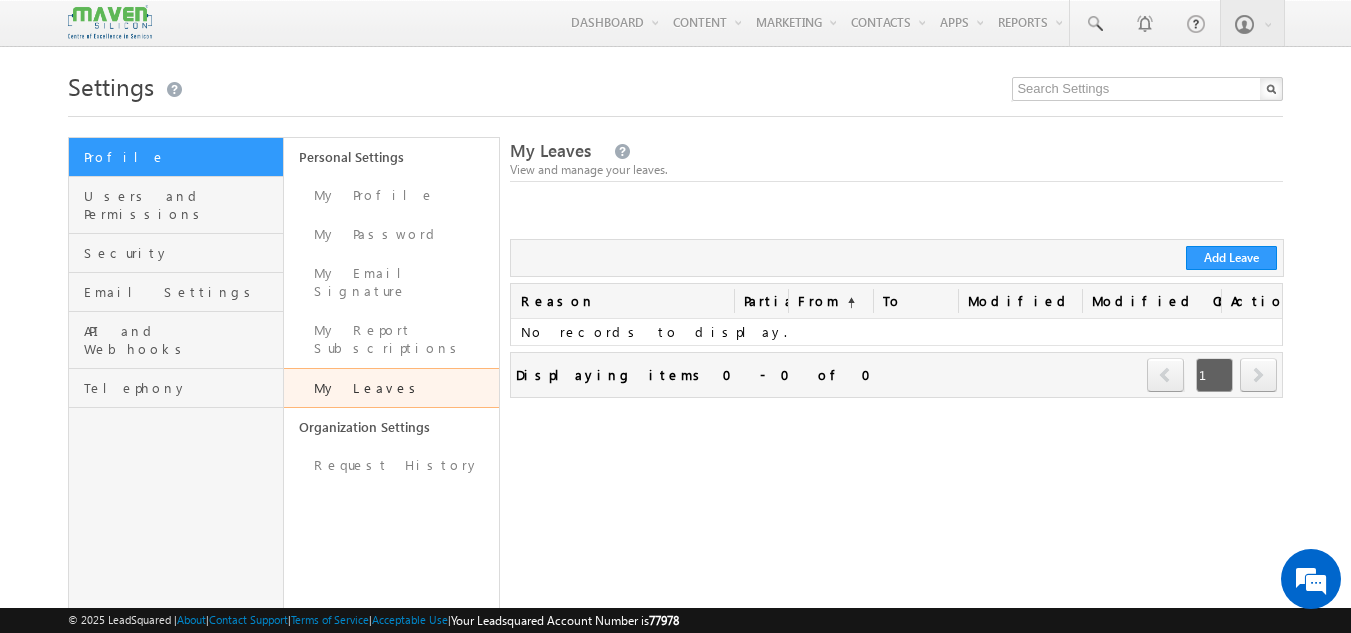 scroll, scrollTop: 0, scrollLeft: 0, axis: both 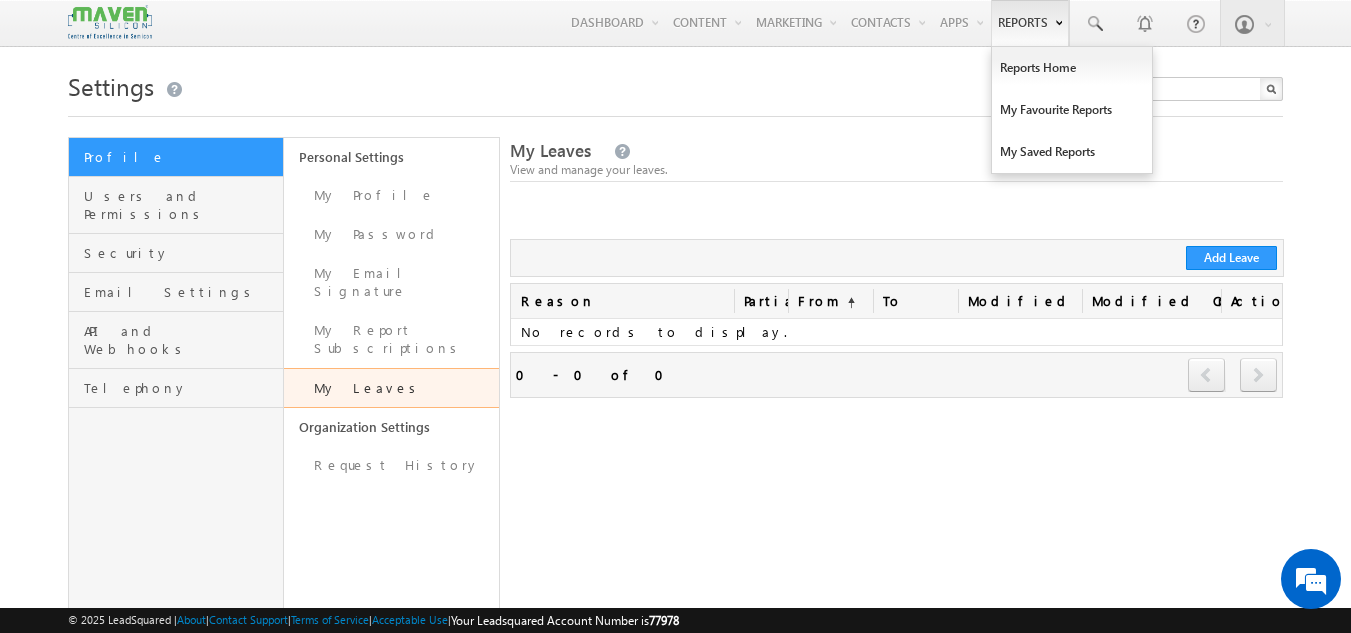 click on "Reports" at bounding box center (1030, 23) 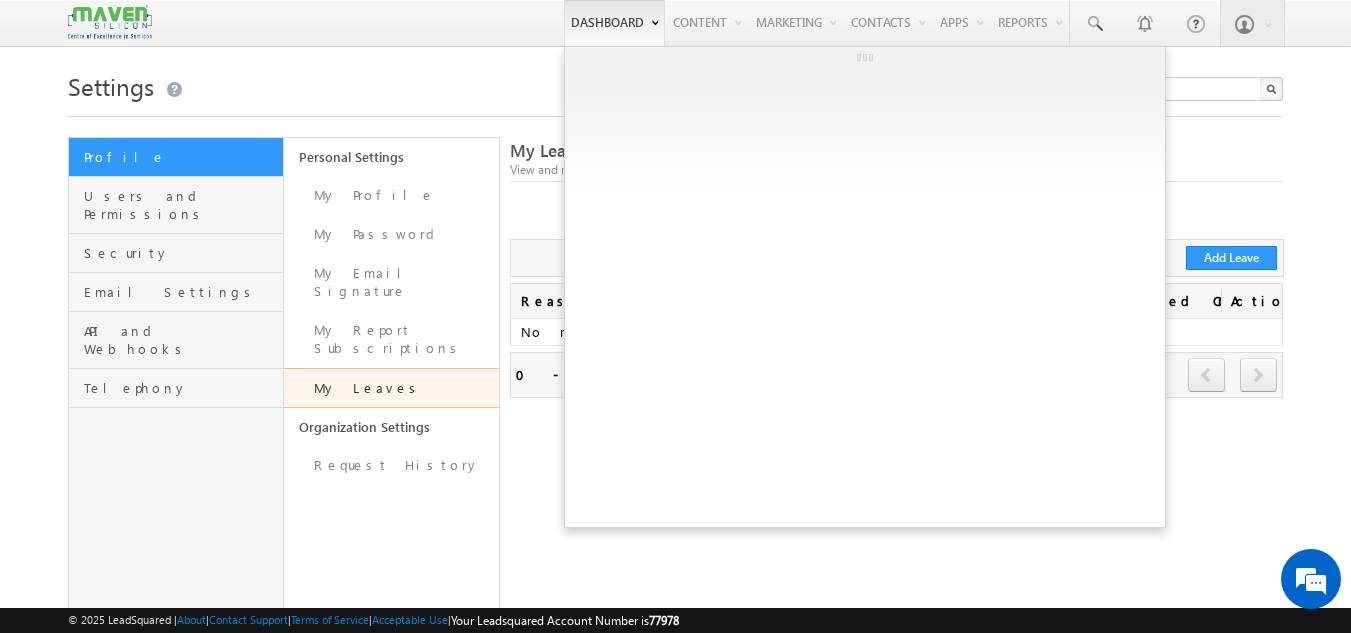 click on "Dashboard" at bounding box center (614, 23) 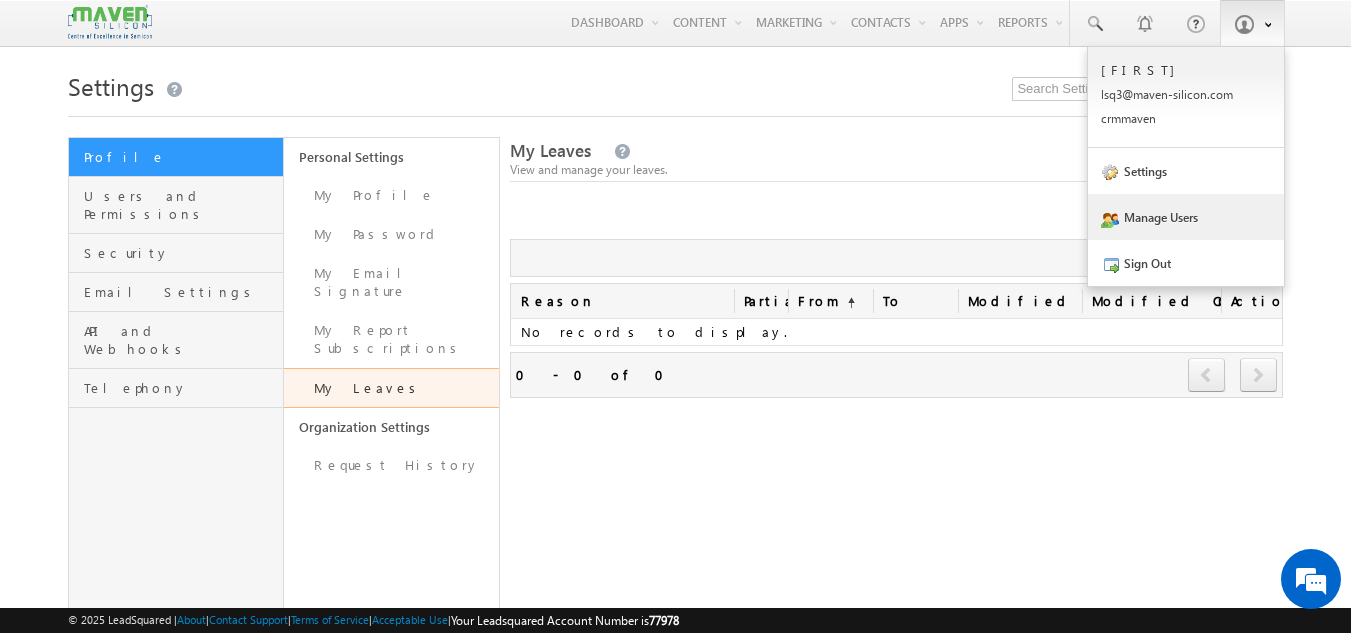 click on "Manage Users" at bounding box center (1186, 217) 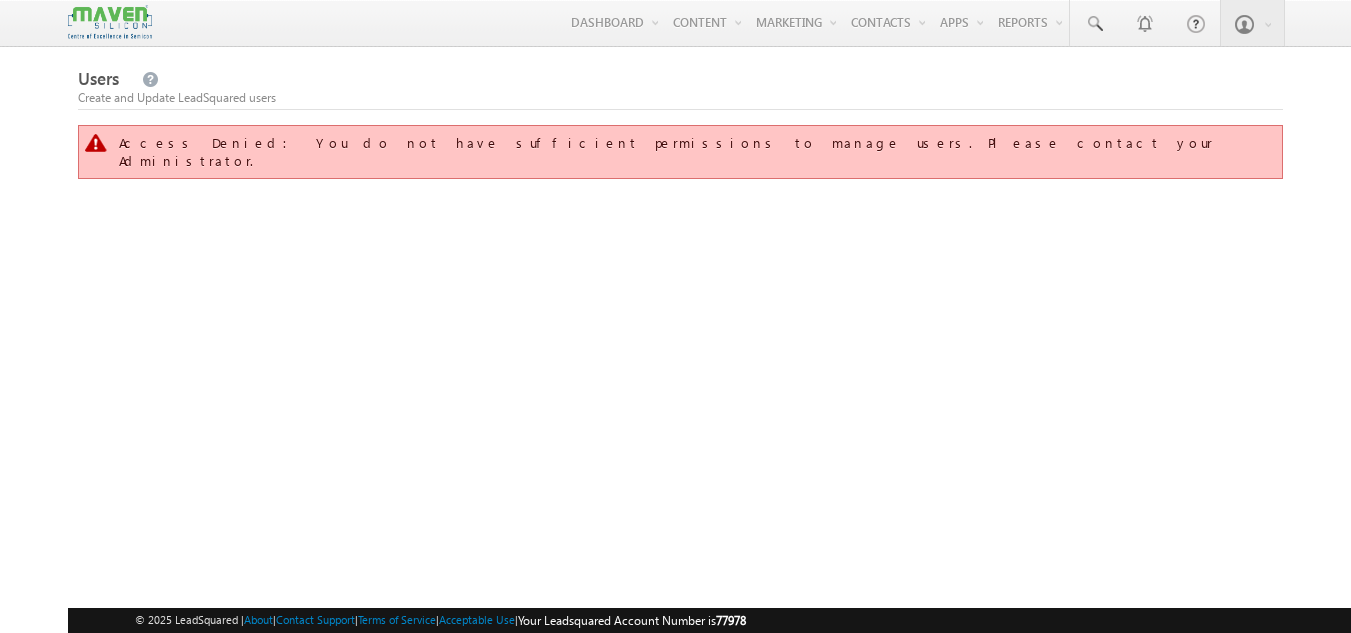 scroll, scrollTop: 0, scrollLeft: 0, axis: both 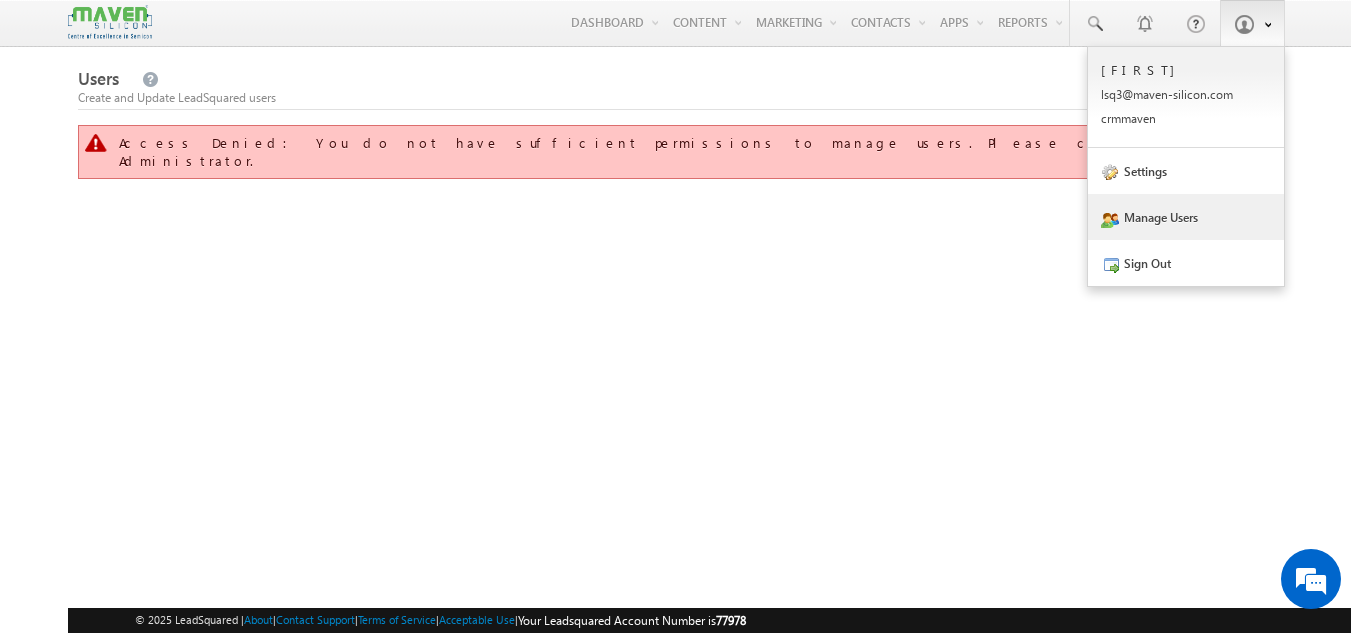 click at bounding box center (1244, 24) 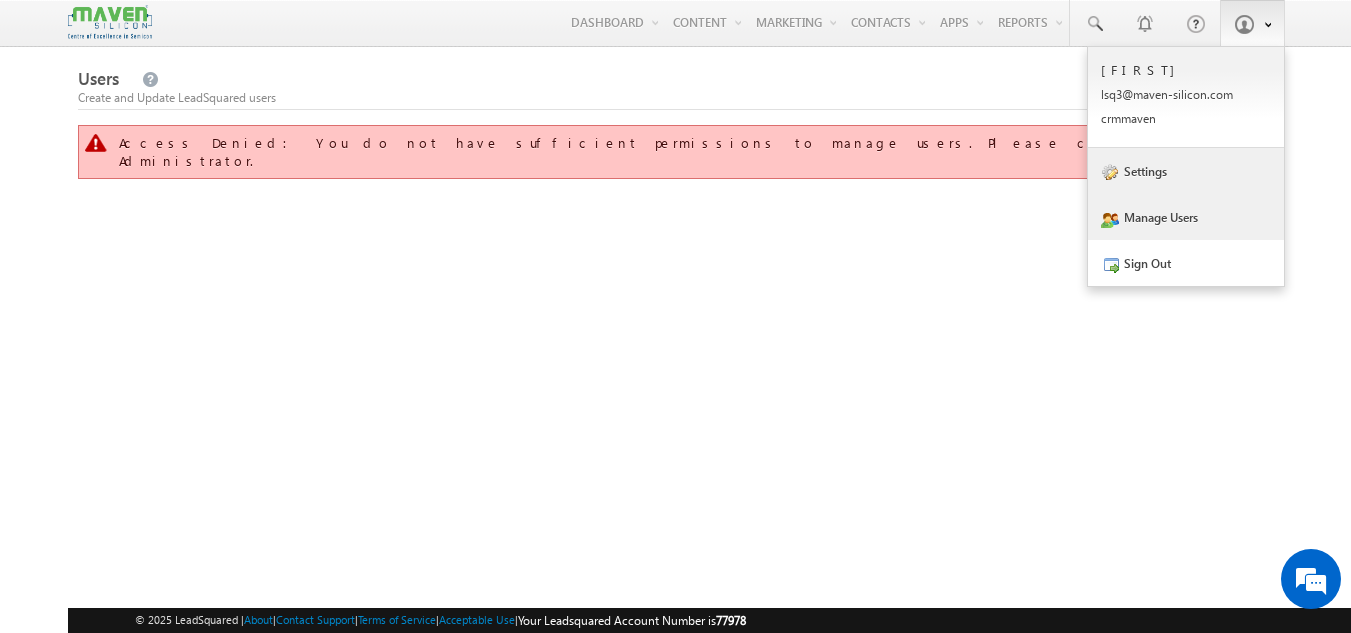click on "Settings" at bounding box center (1186, 171) 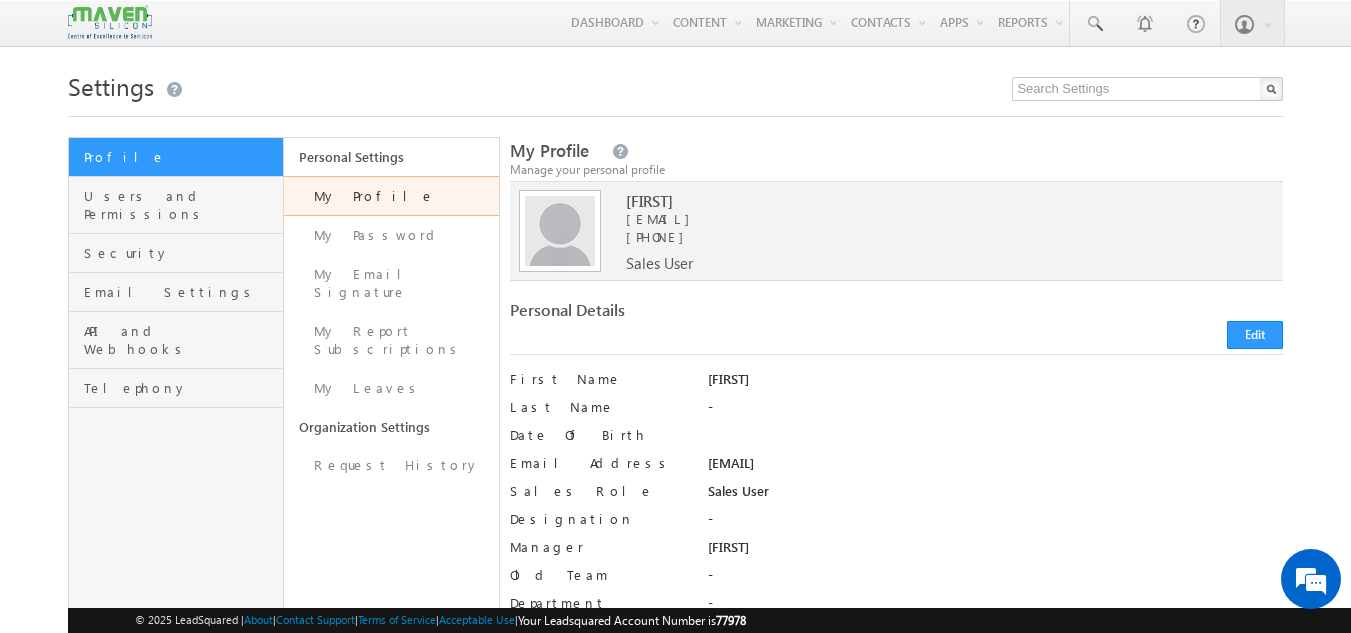 scroll, scrollTop: 0, scrollLeft: 0, axis: both 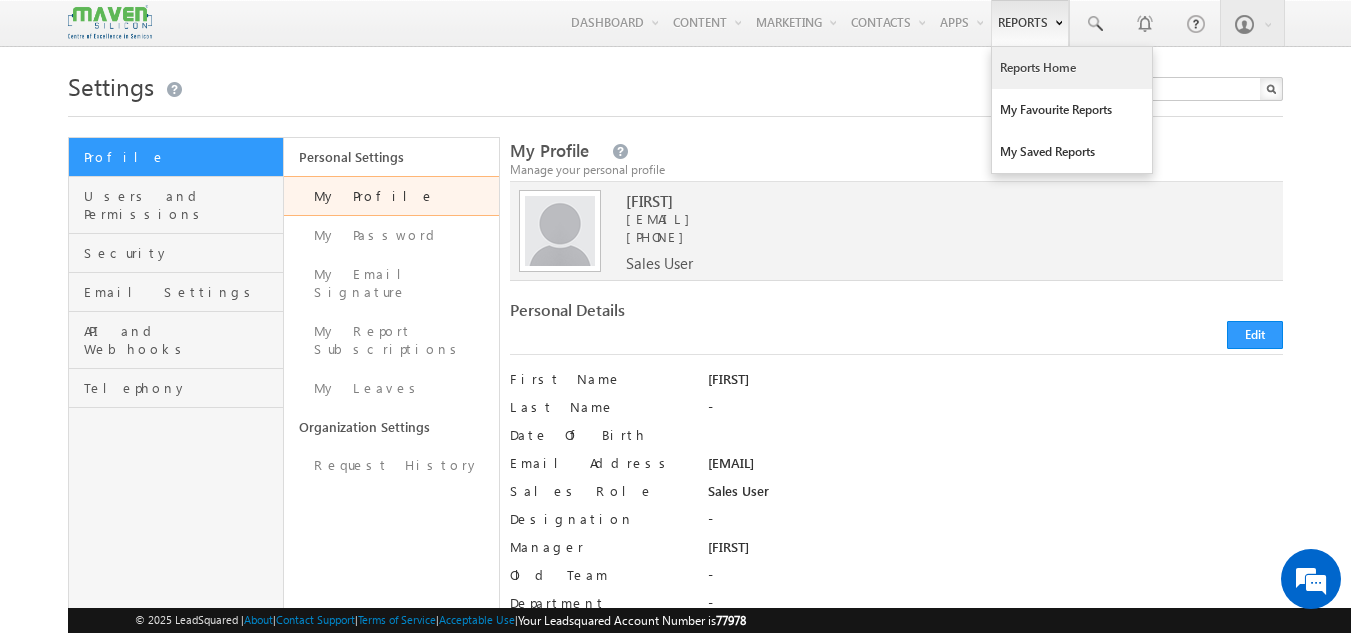 click on "Reports Home" at bounding box center (1072, 68) 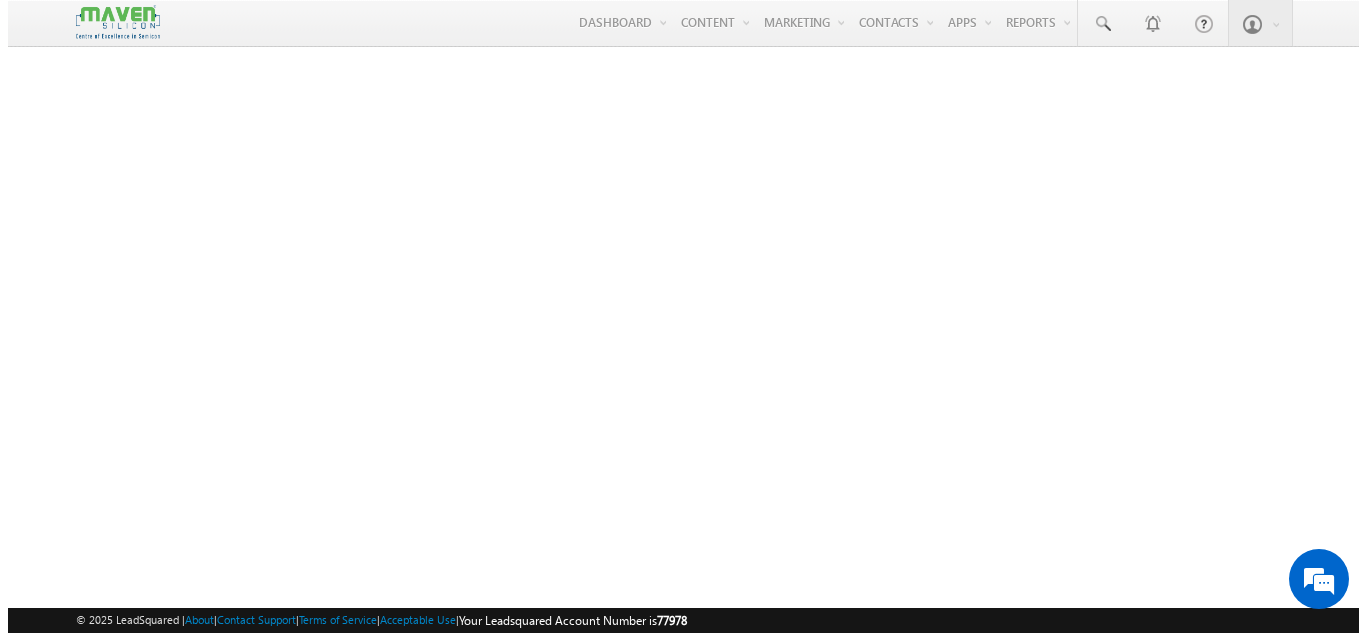 scroll, scrollTop: 0, scrollLeft: 0, axis: both 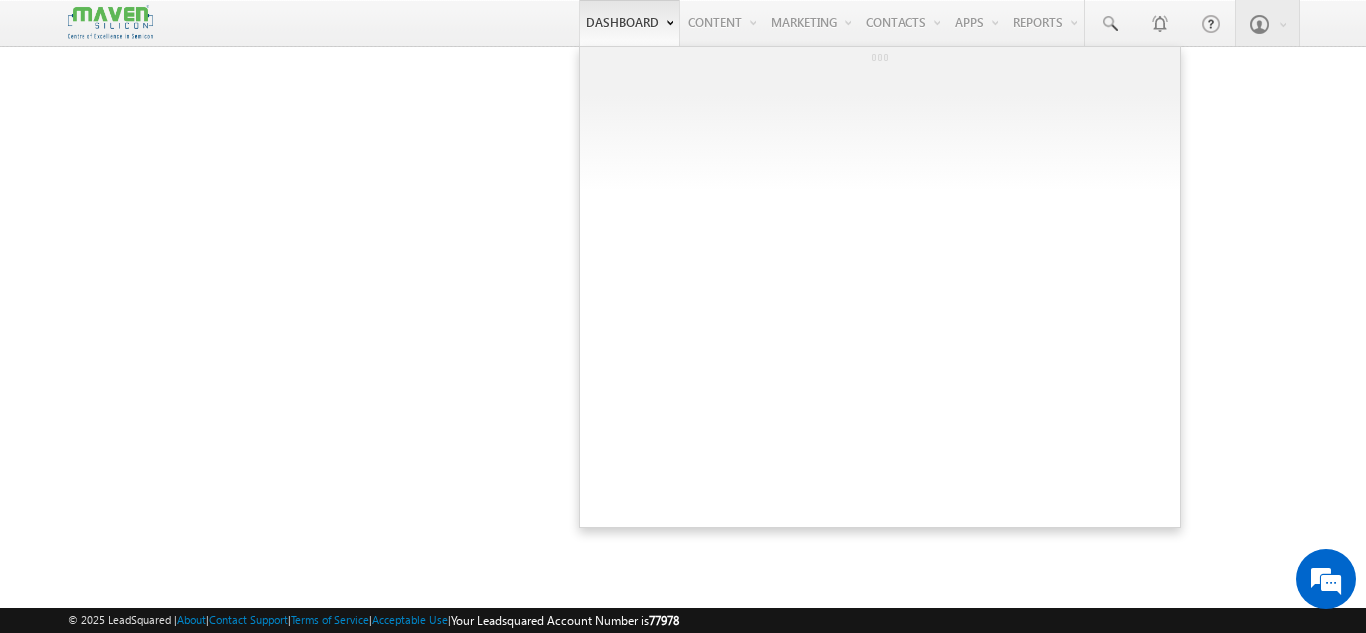 click on "Dashboard" at bounding box center [629, 23] 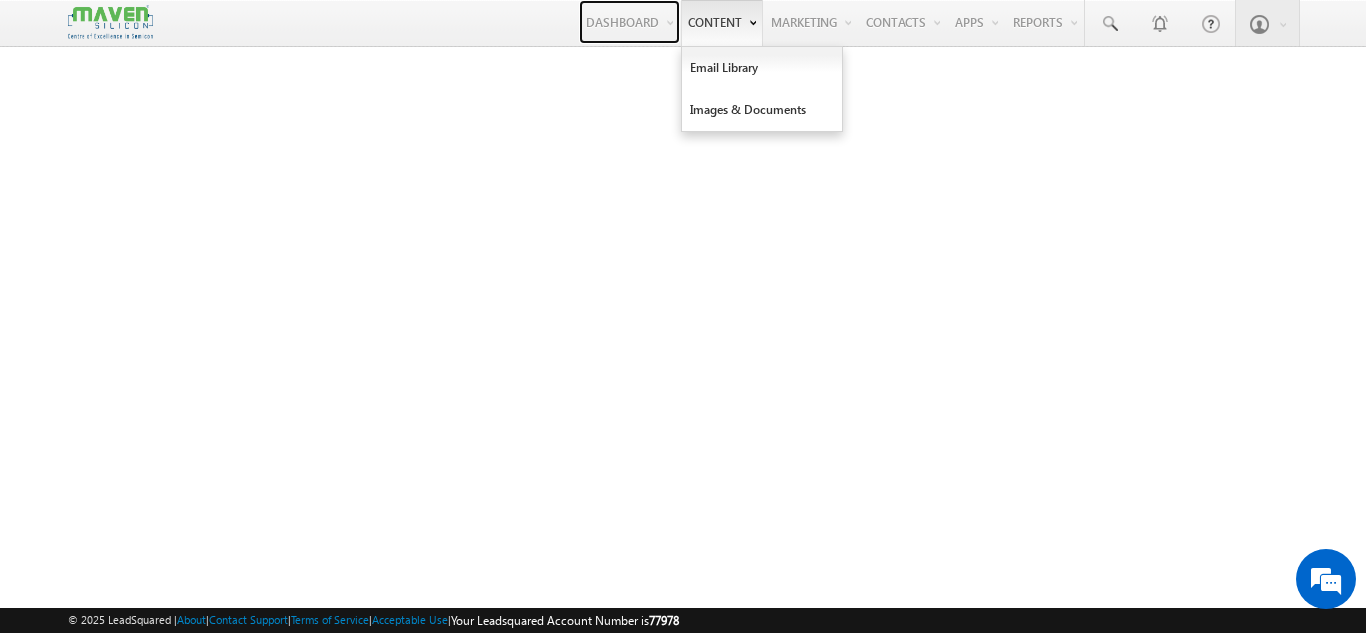 scroll, scrollTop: 0, scrollLeft: 0, axis: both 